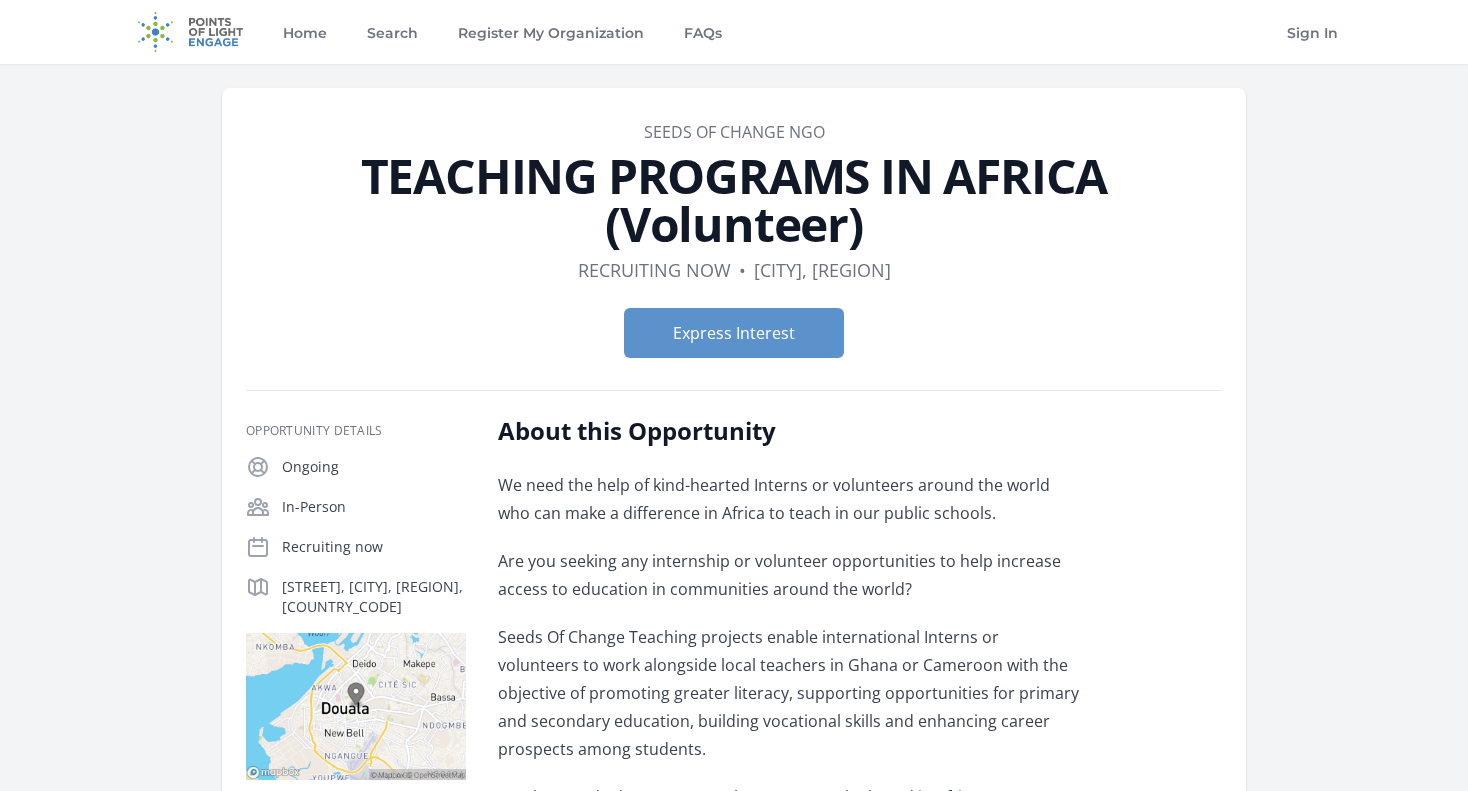 scroll, scrollTop: 0, scrollLeft: 0, axis: both 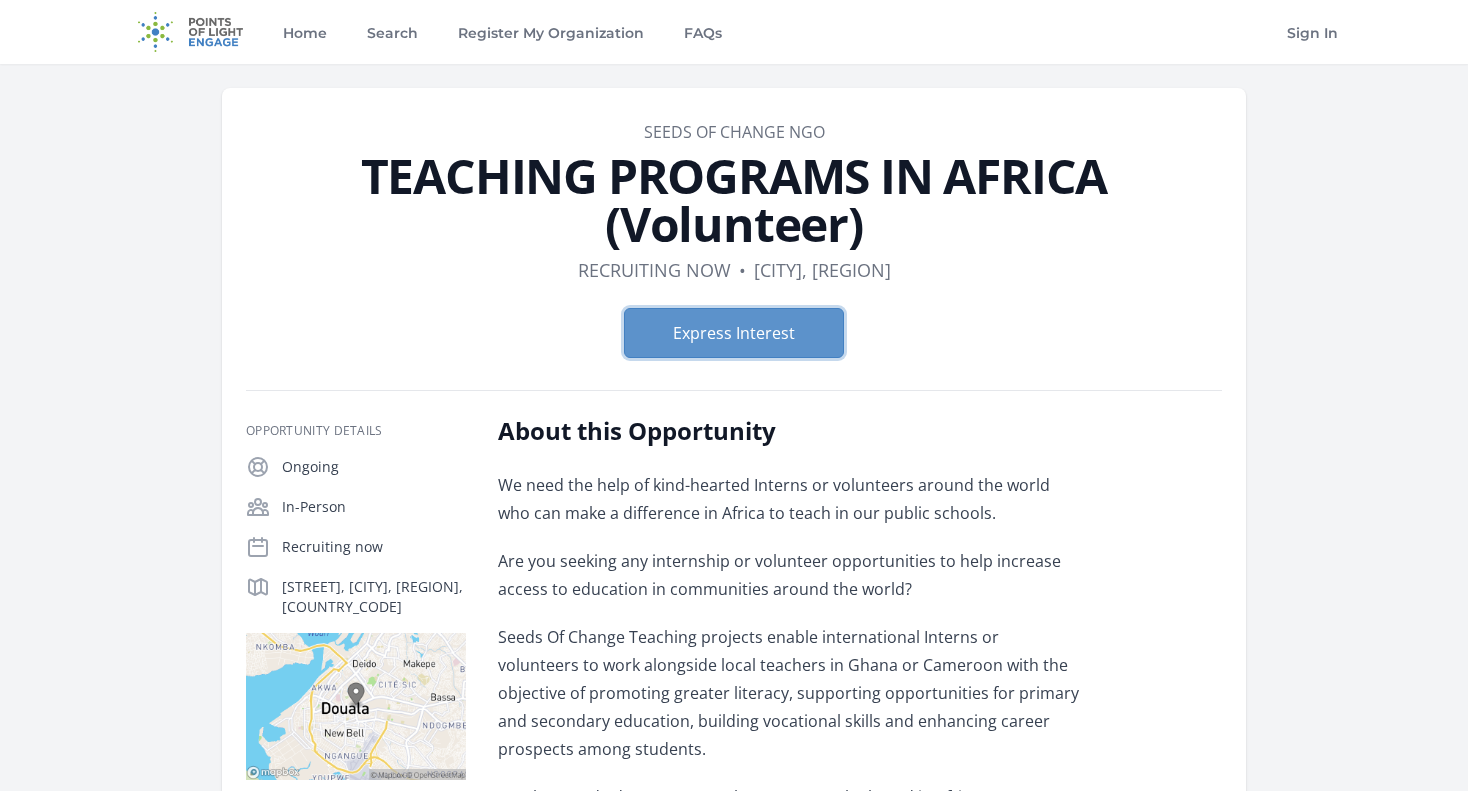 type 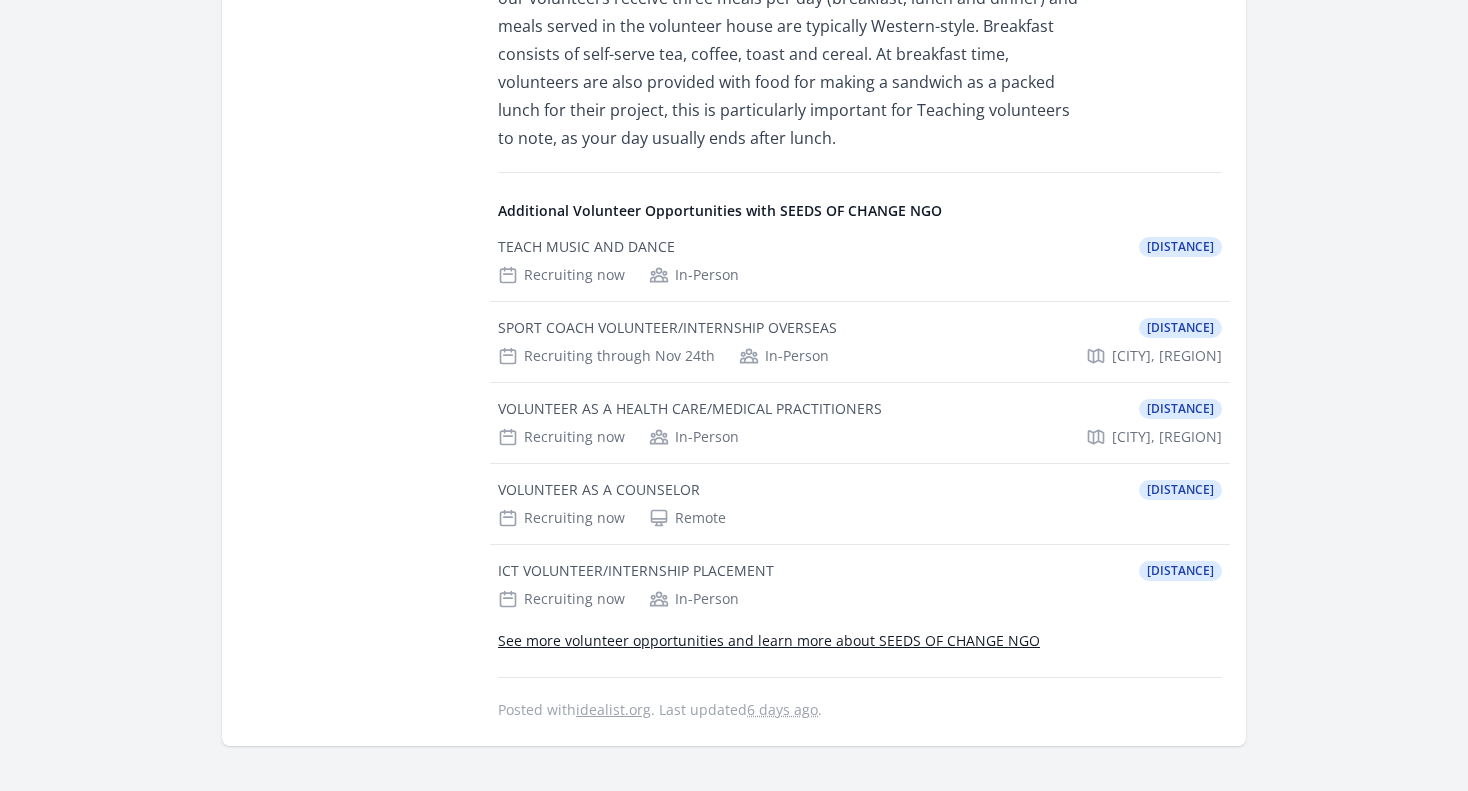 scroll, scrollTop: 1752, scrollLeft: 0, axis: vertical 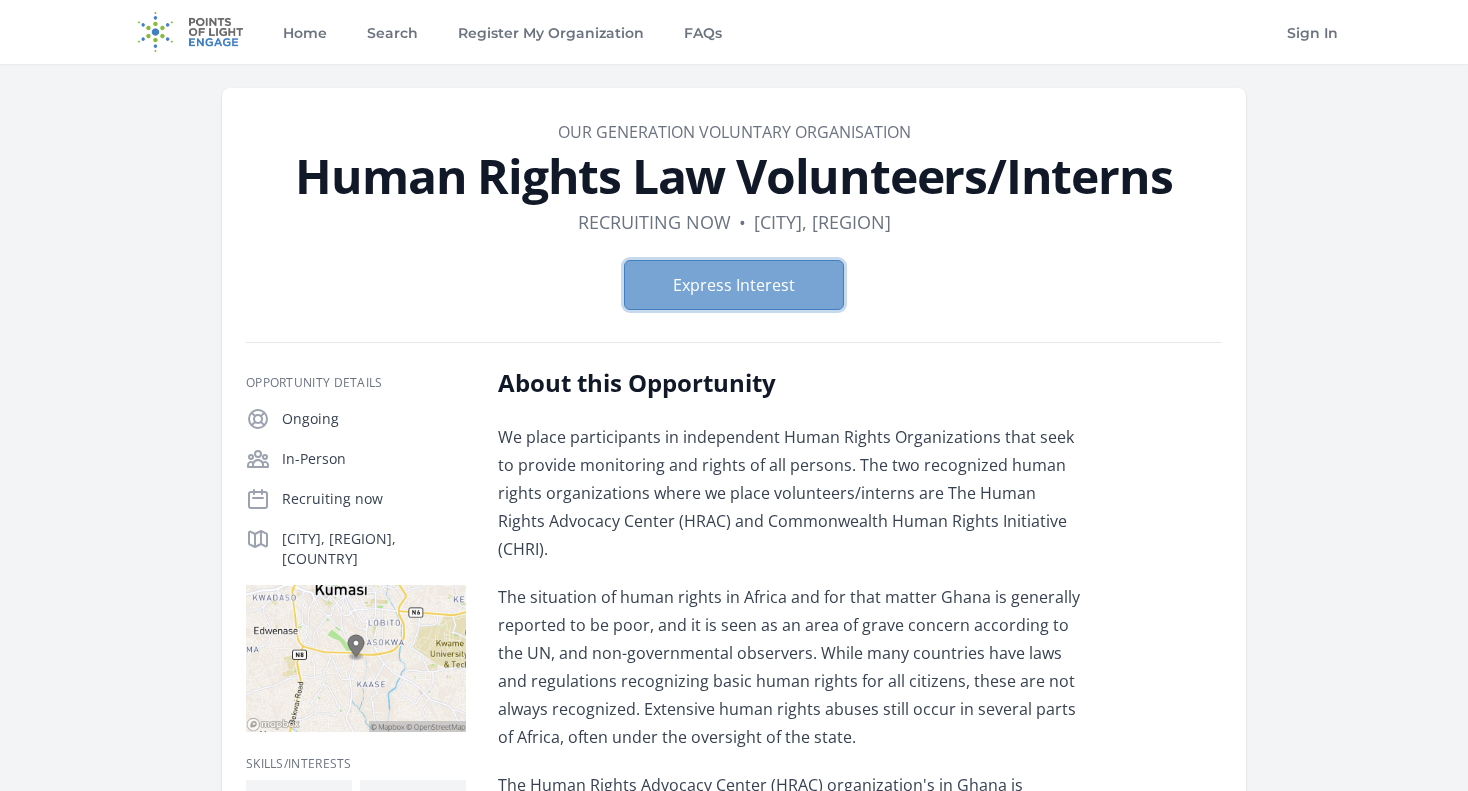 click on "Express Interest" at bounding box center (734, 285) 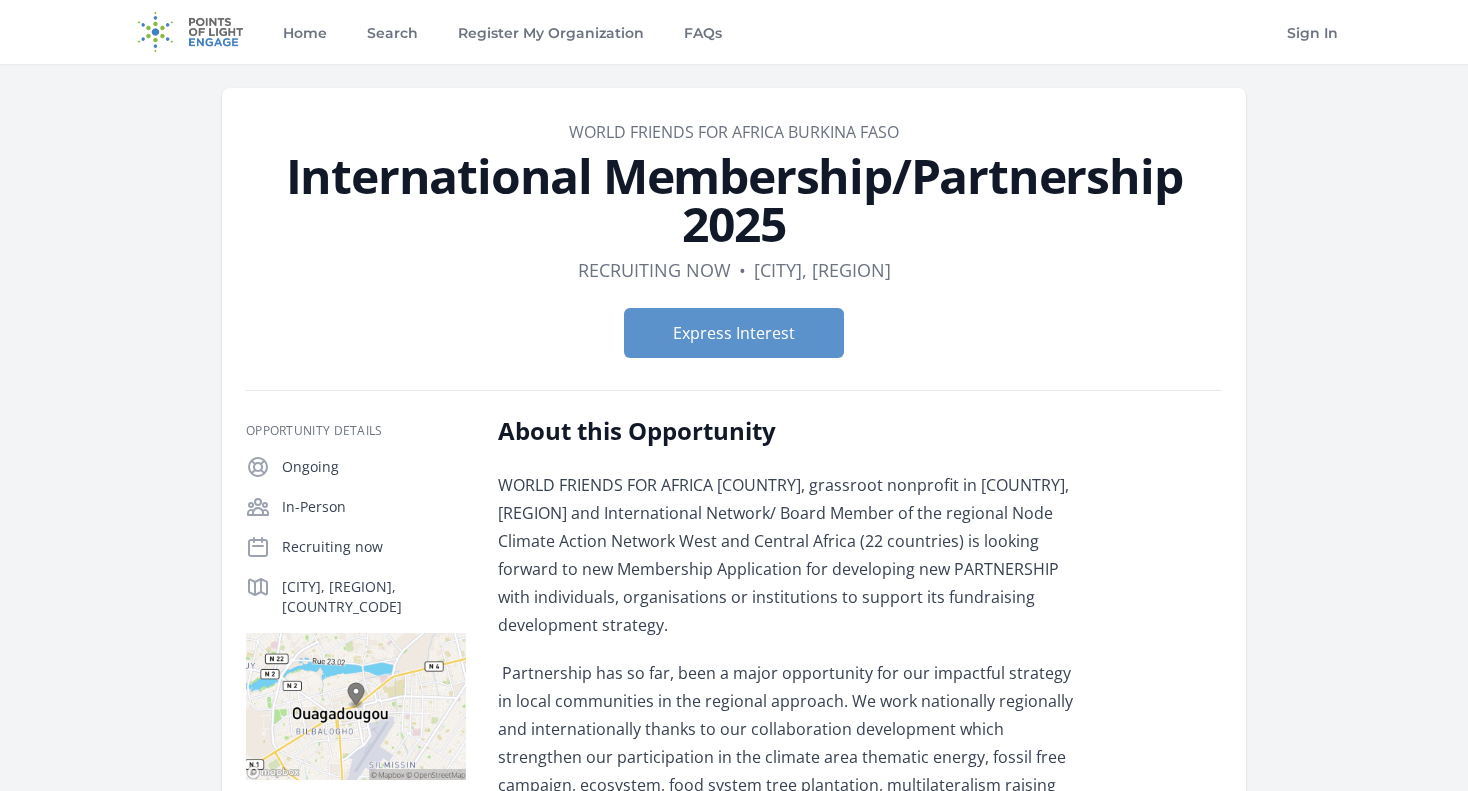 scroll, scrollTop: 0, scrollLeft: 0, axis: both 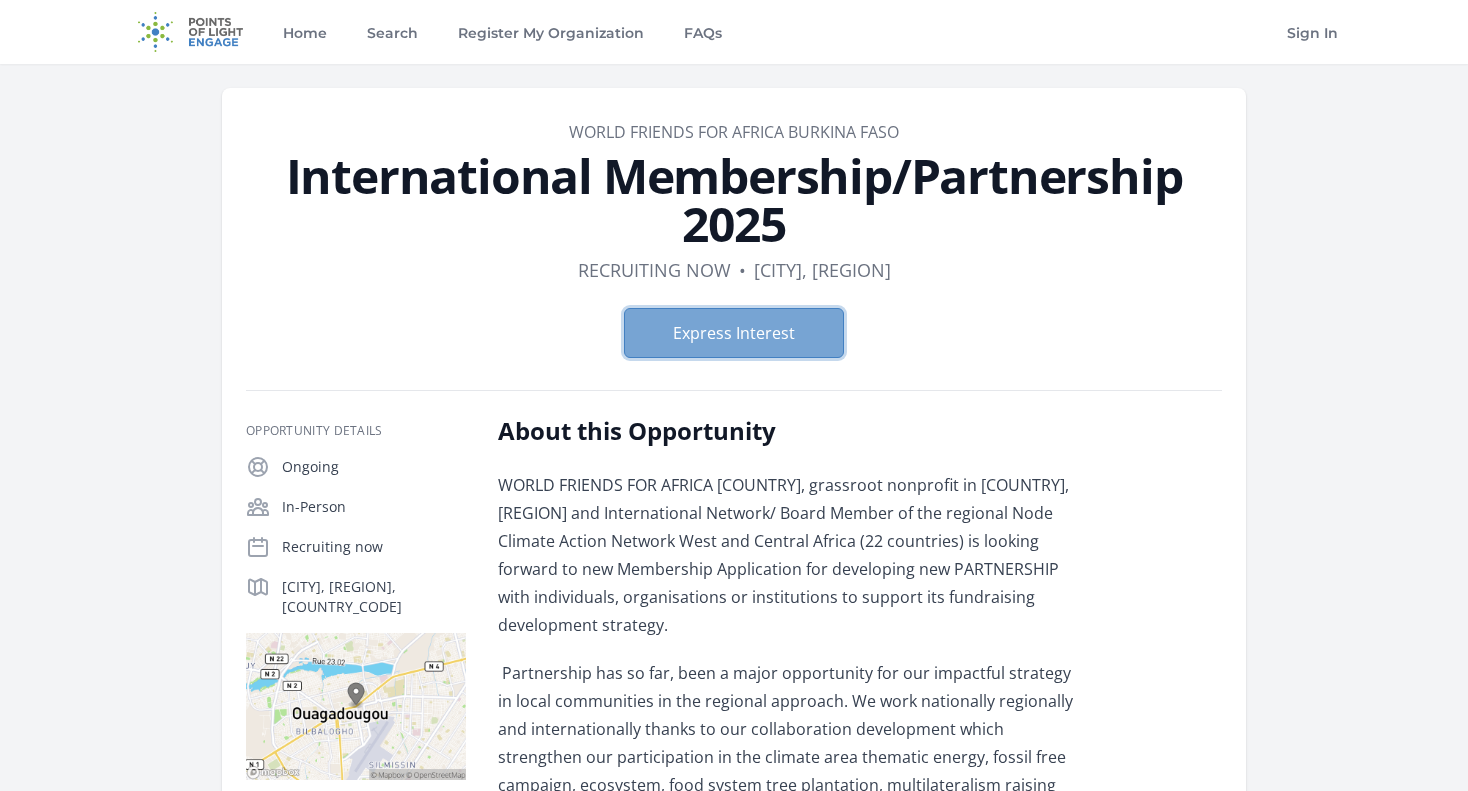 click on "Express Interest" at bounding box center (734, 333) 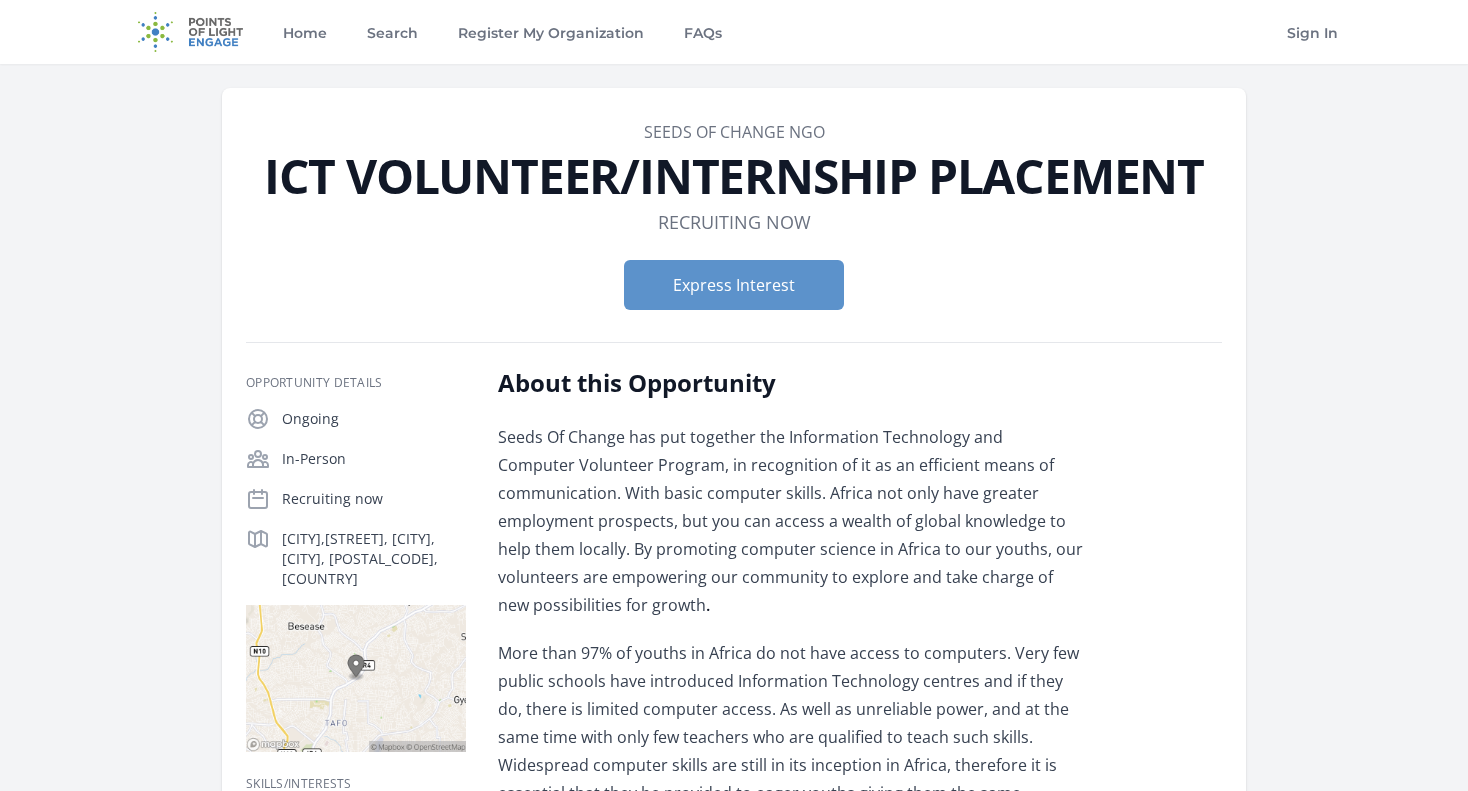 scroll, scrollTop: 0, scrollLeft: 0, axis: both 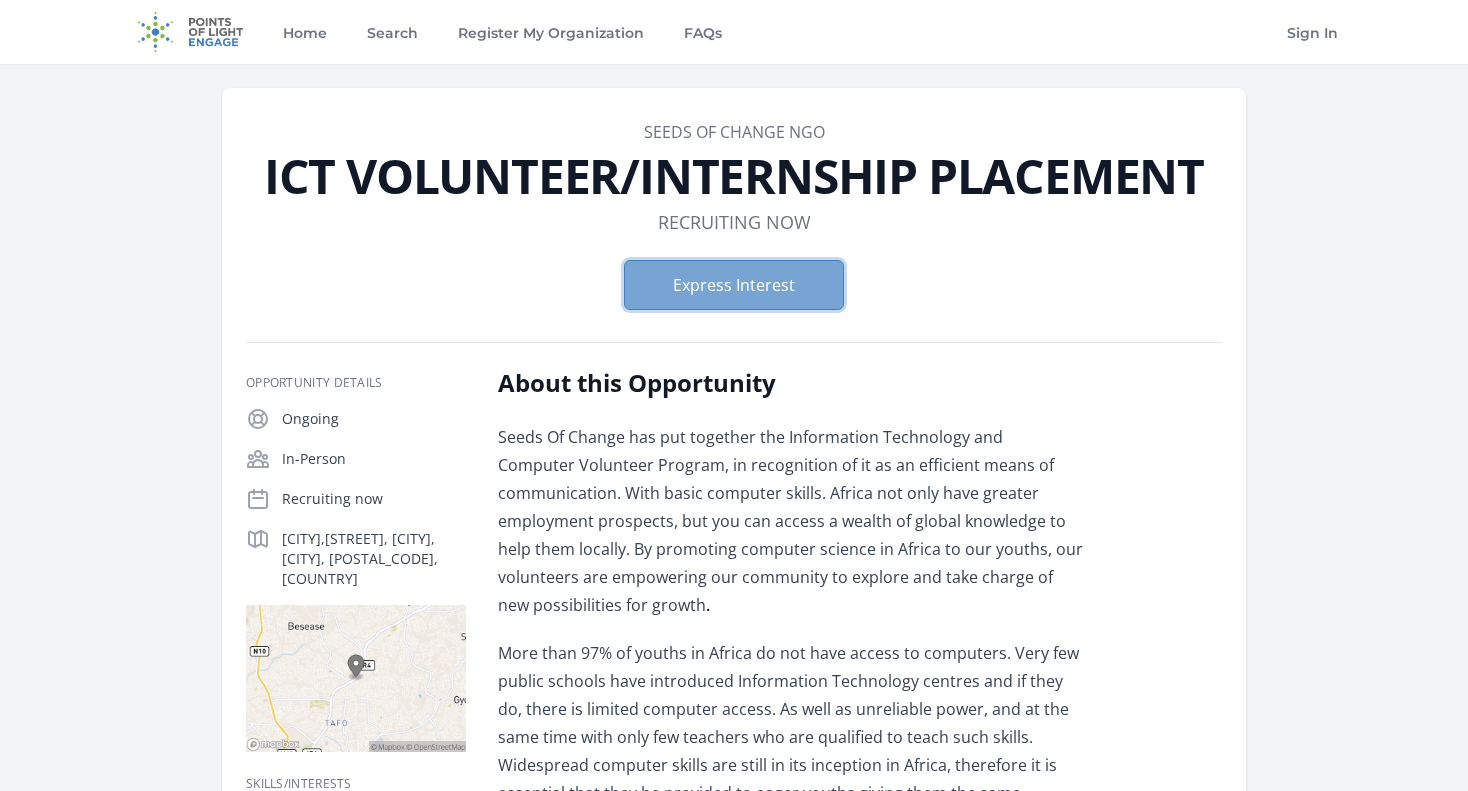 click on "Express Interest" at bounding box center (734, 285) 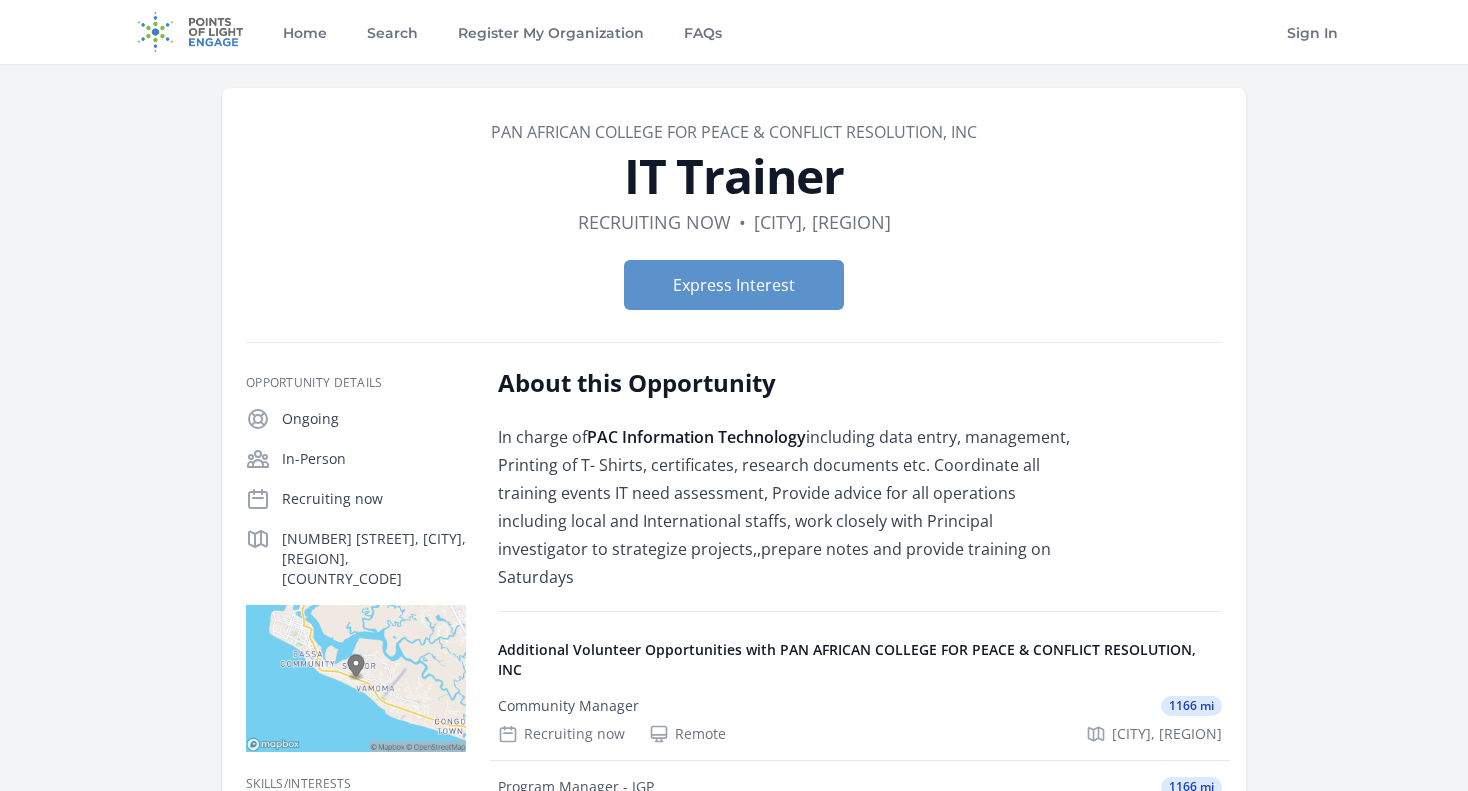 scroll, scrollTop: 0, scrollLeft: 0, axis: both 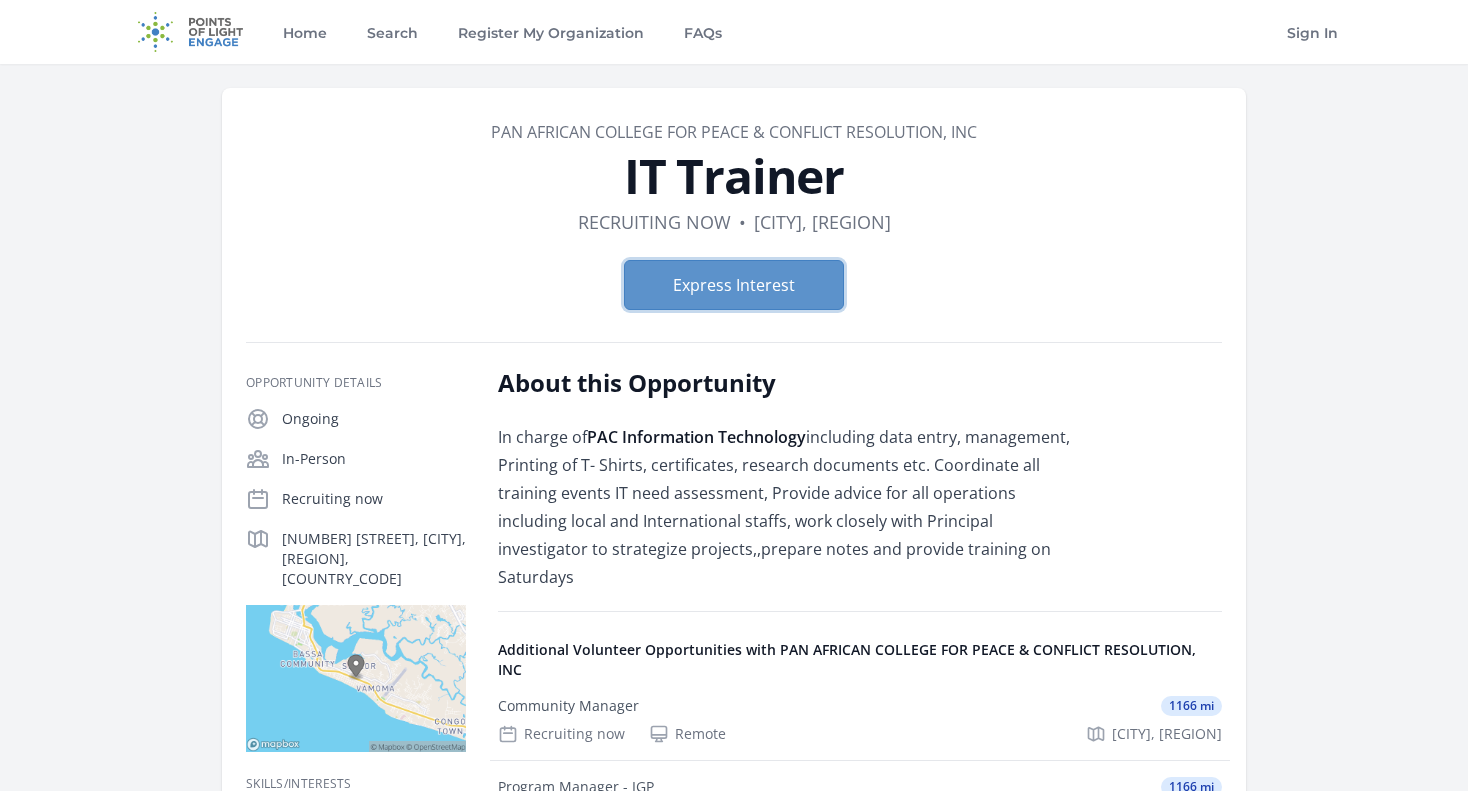 click on "Express Interest" at bounding box center [734, 285] 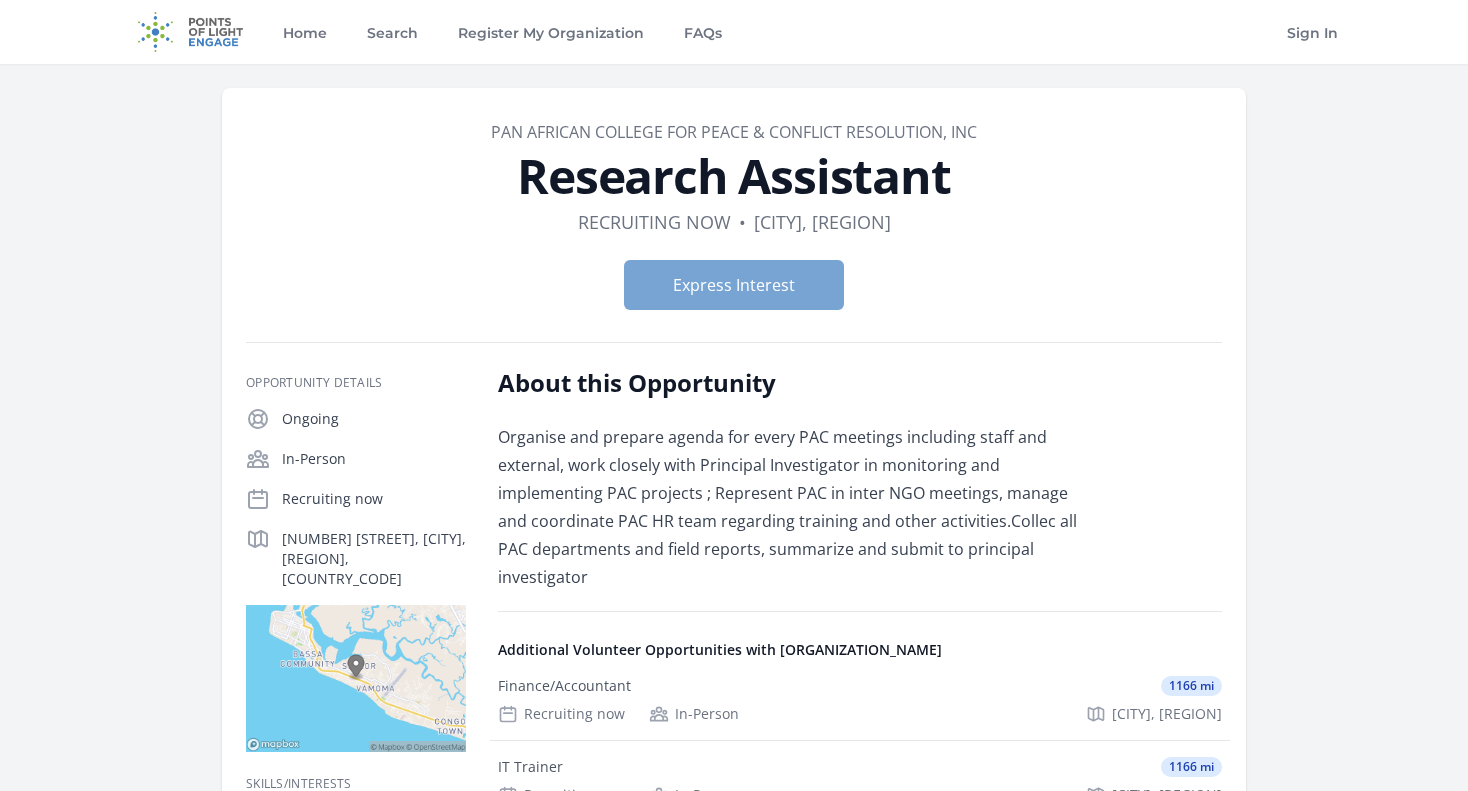 scroll, scrollTop: 0, scrollLeft: 0, axis: both 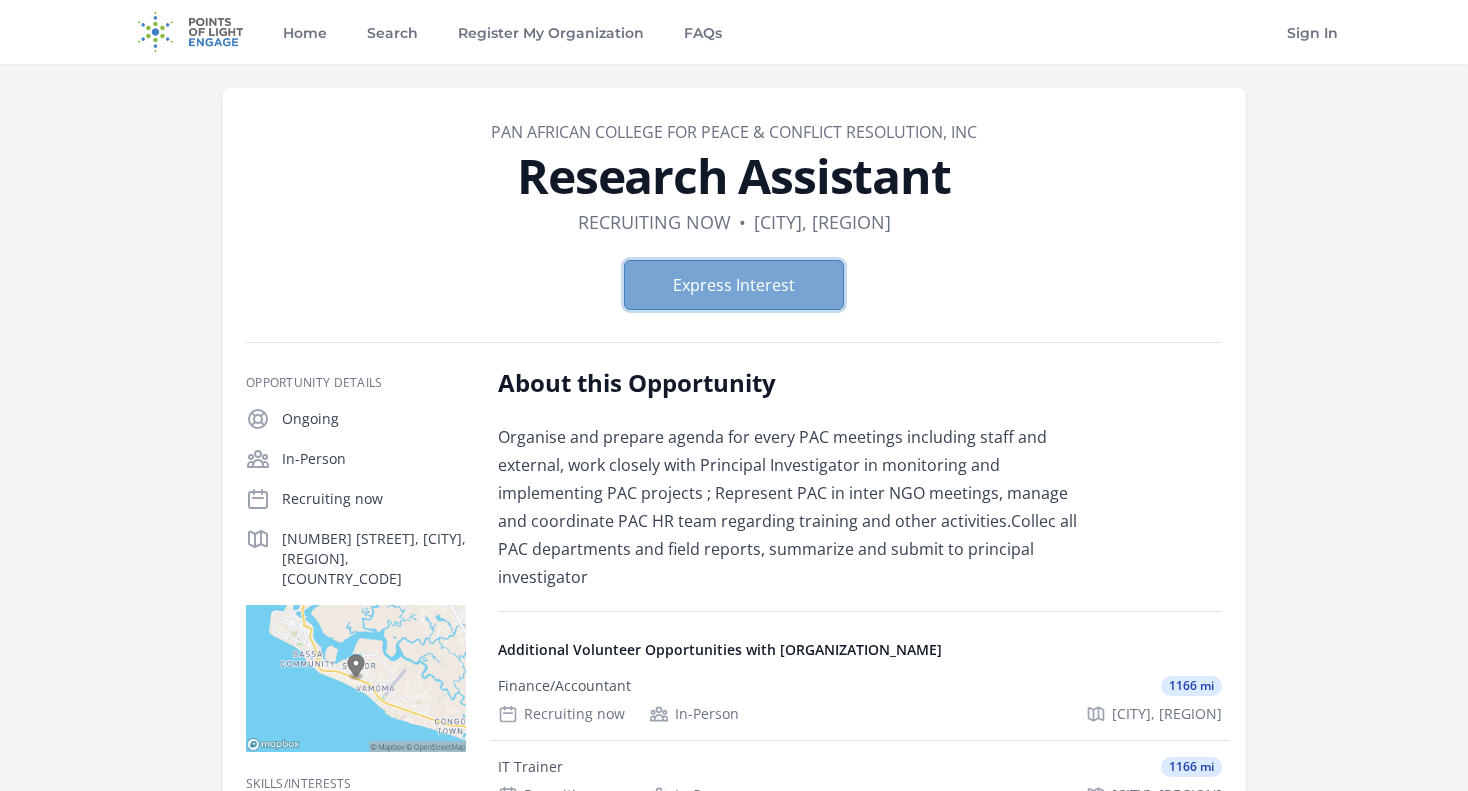 click on "Express Interest" at bounding box center [734, 285] 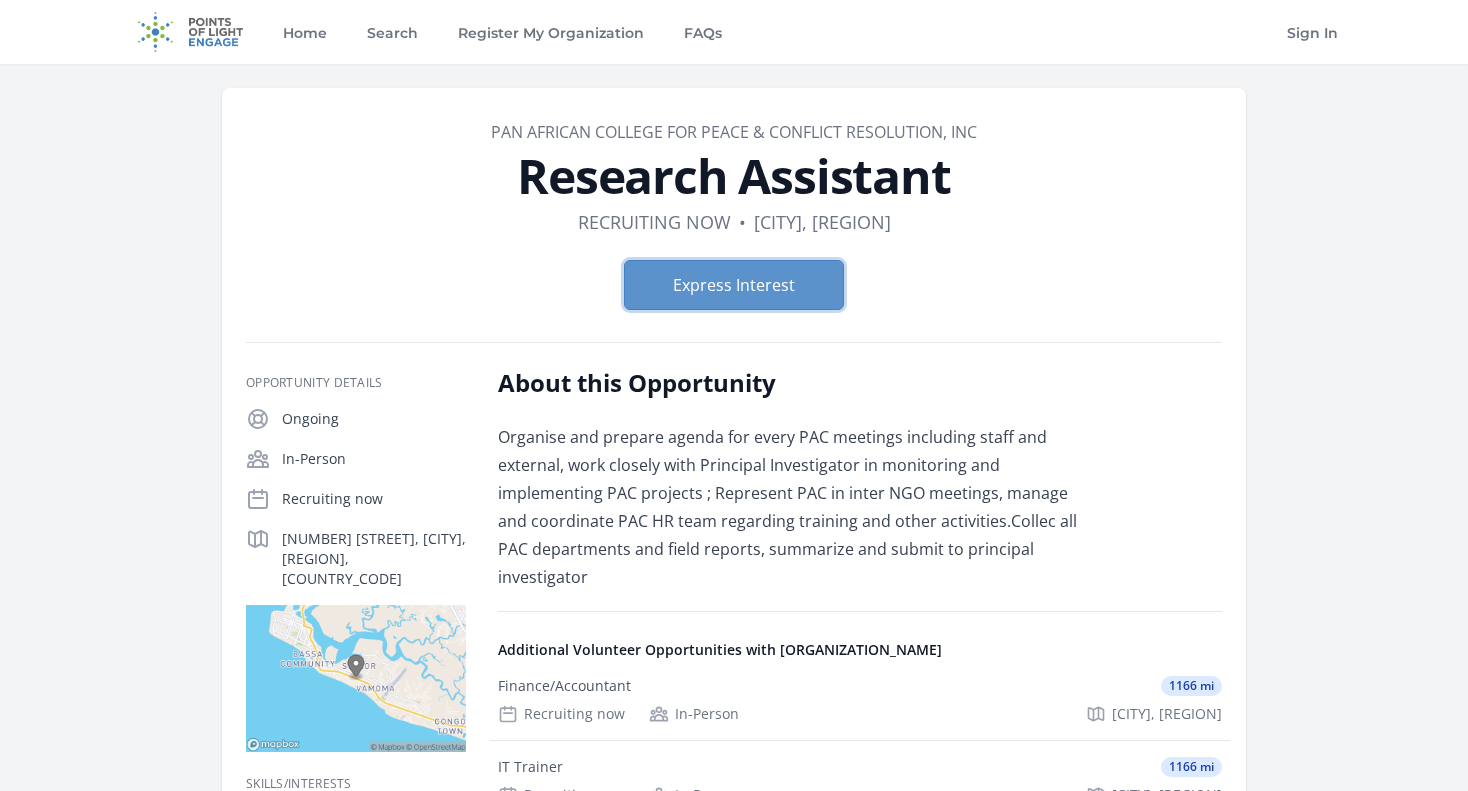 type 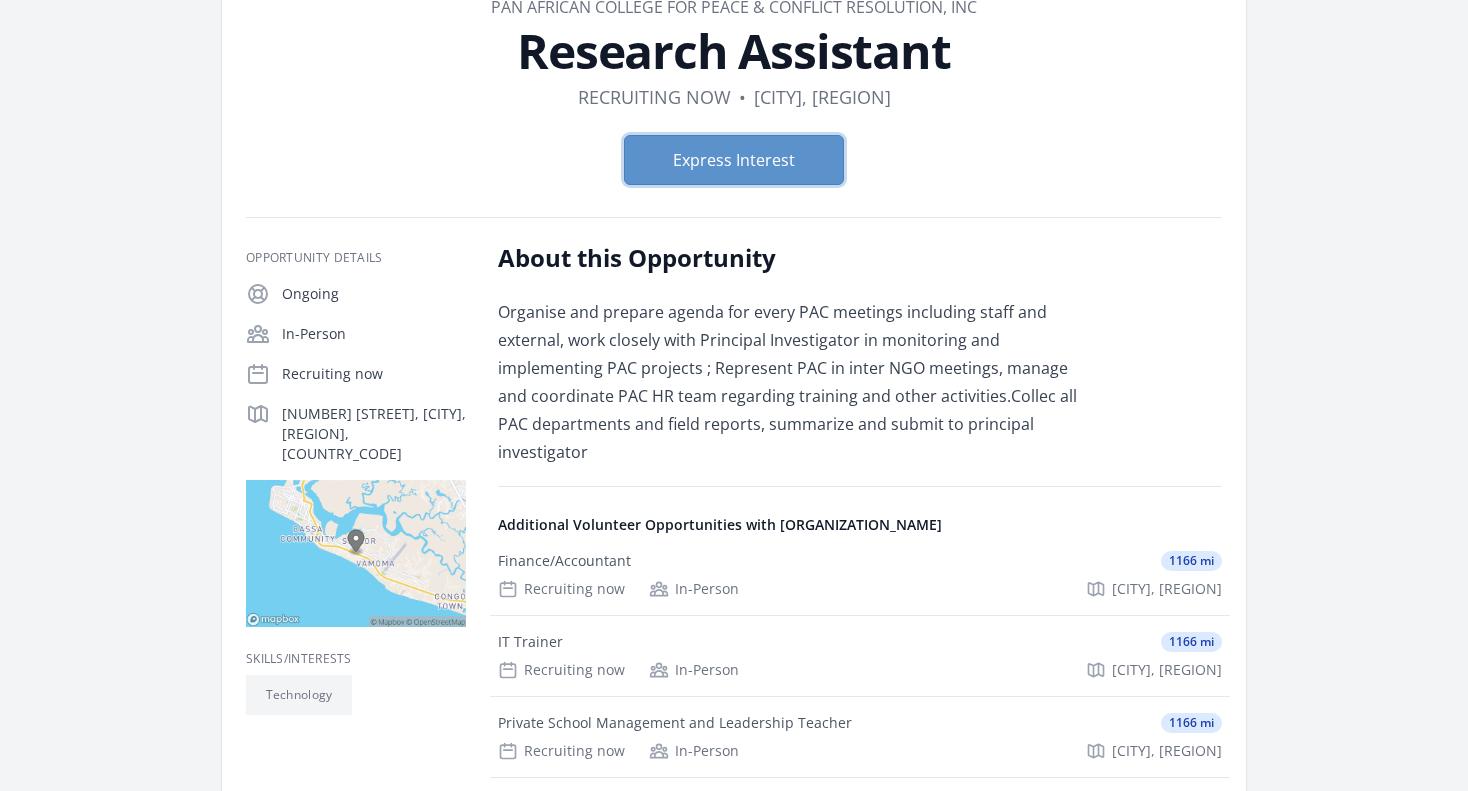scroll, scrollTop: 151, scrollLeft: 0, axis: vertical 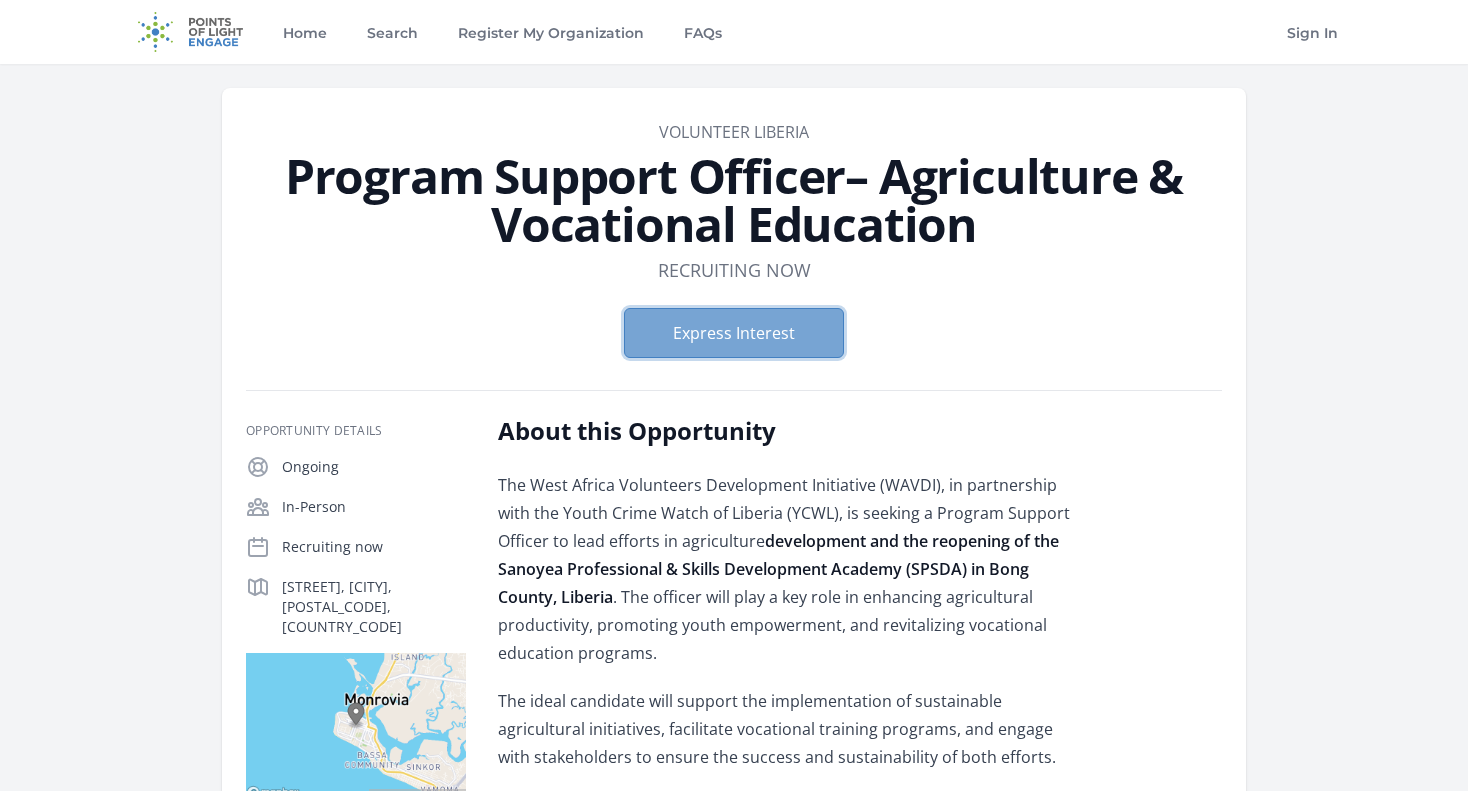 click on "Express Interest" at bounding box center (734, 333) 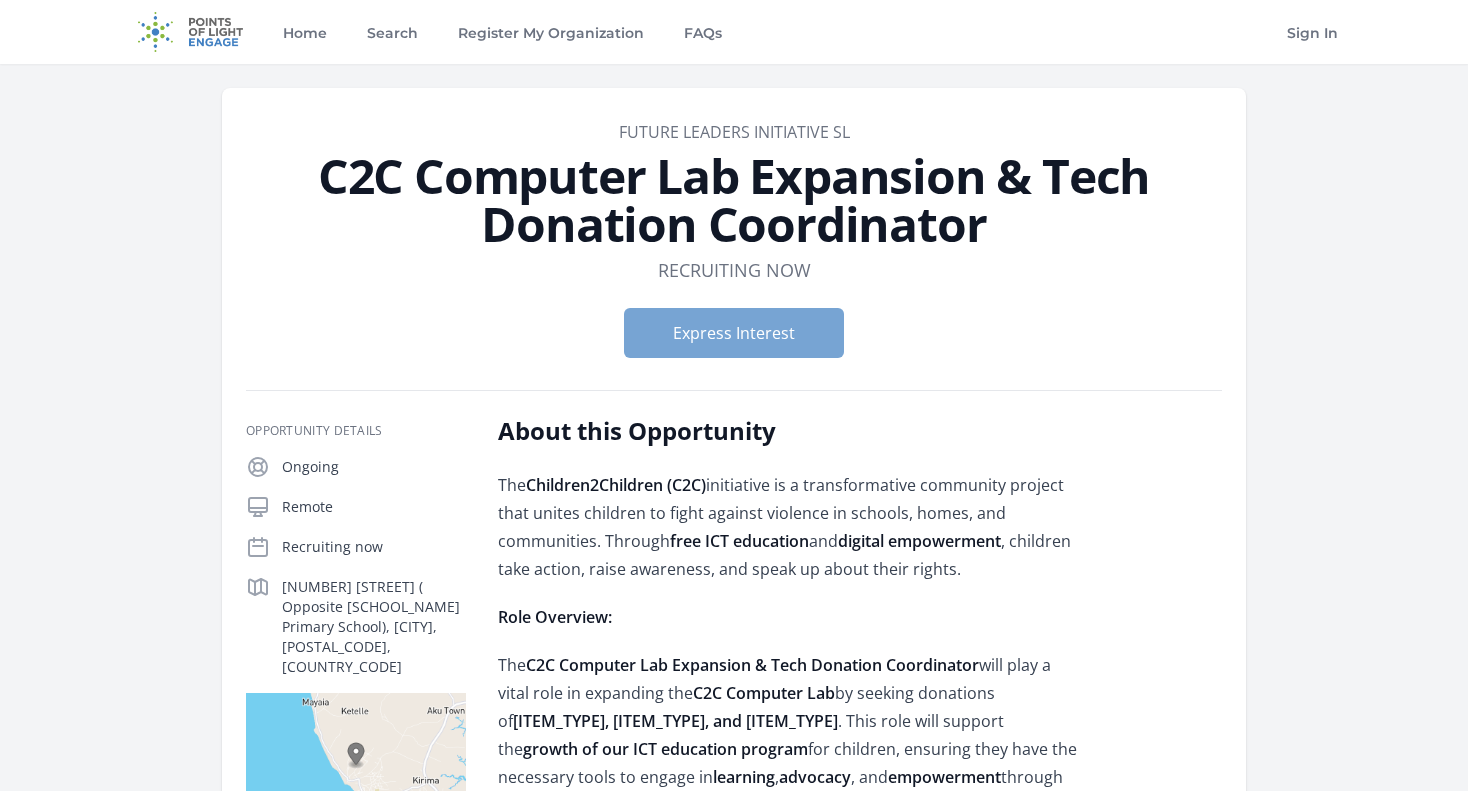 scroll, scrollTop: 0, scrollLeft: 0, axis: both 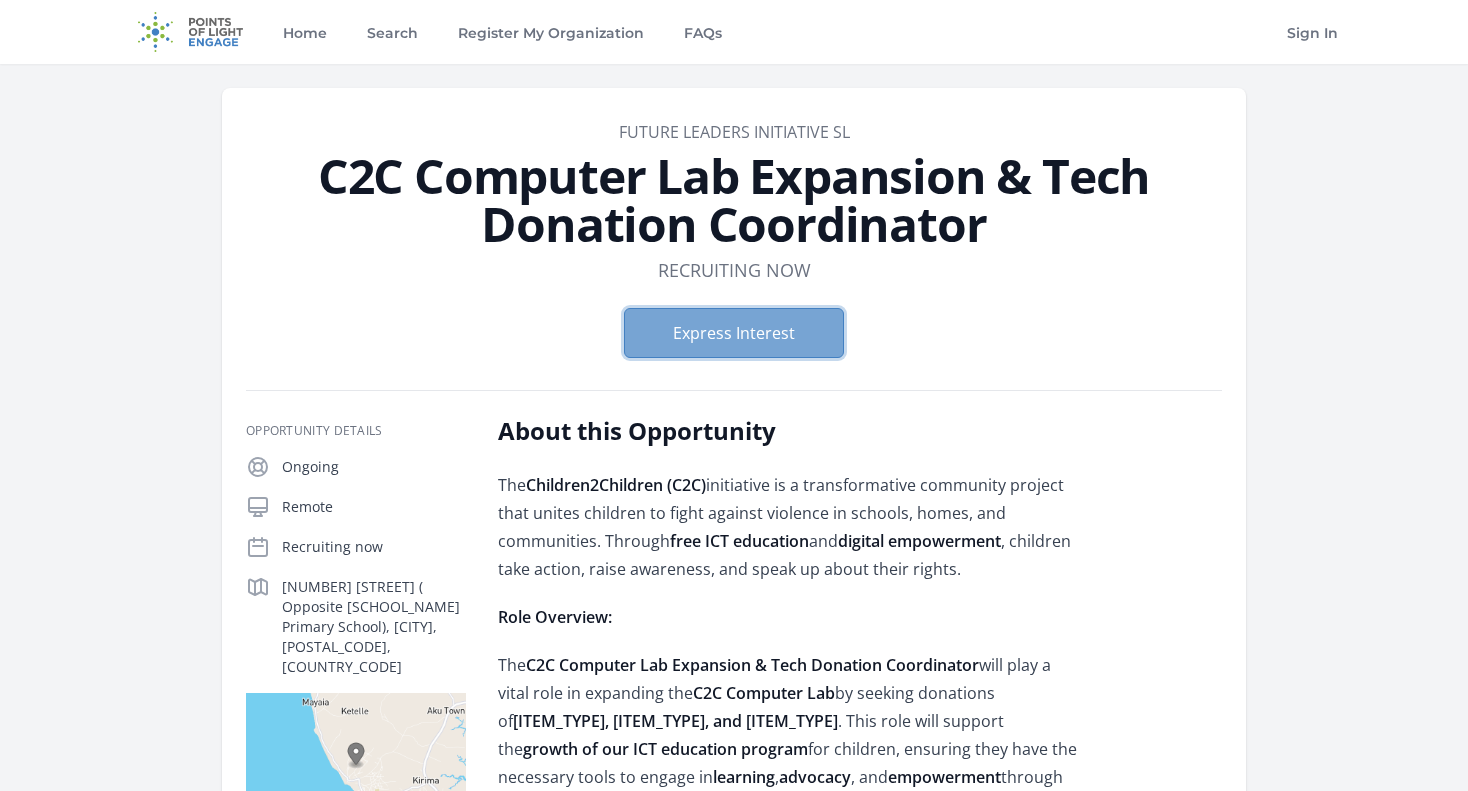 click on "Express Interest" at bounding box center (734, 333) 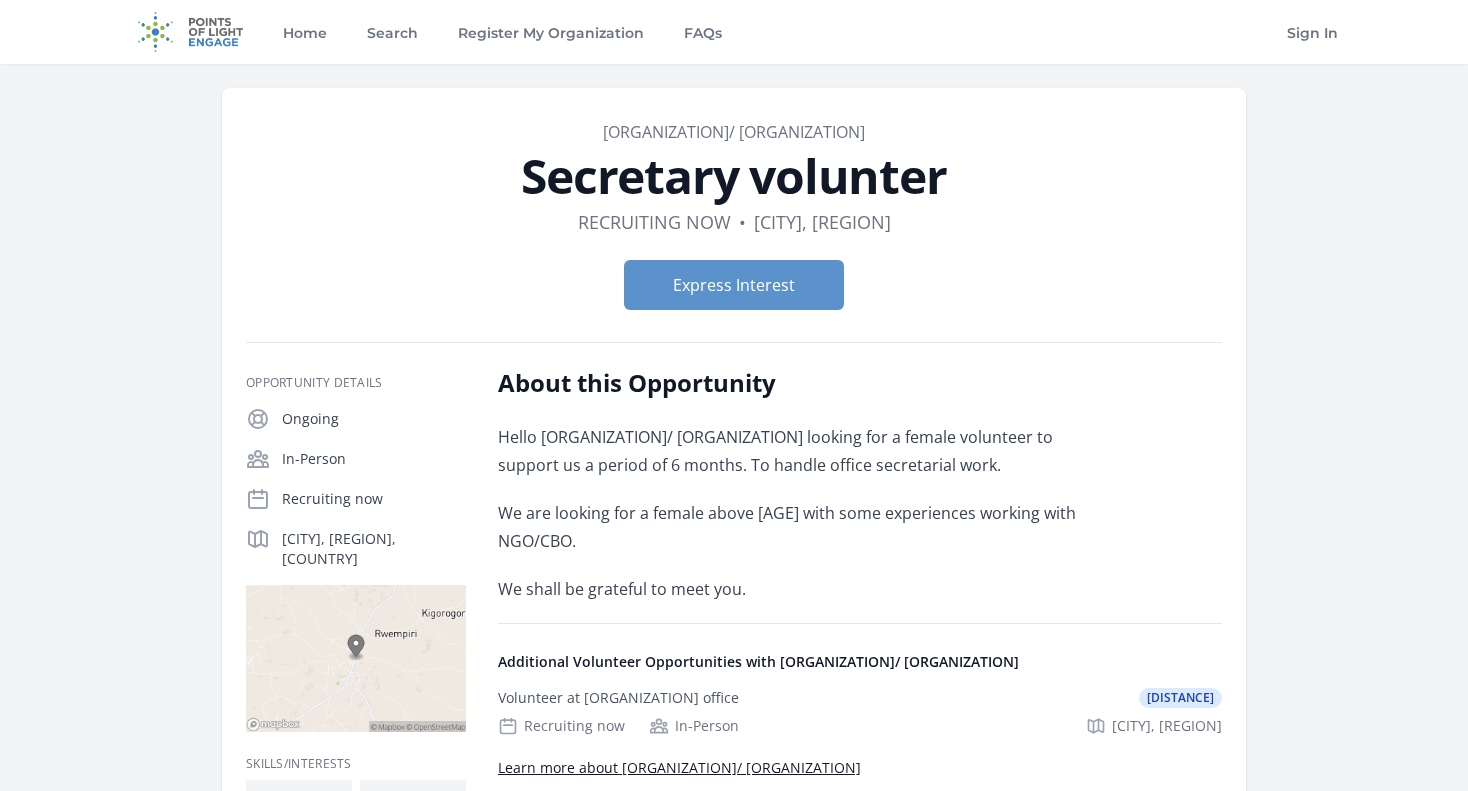 click on "Express Interest" at bounding box center (734, 285) 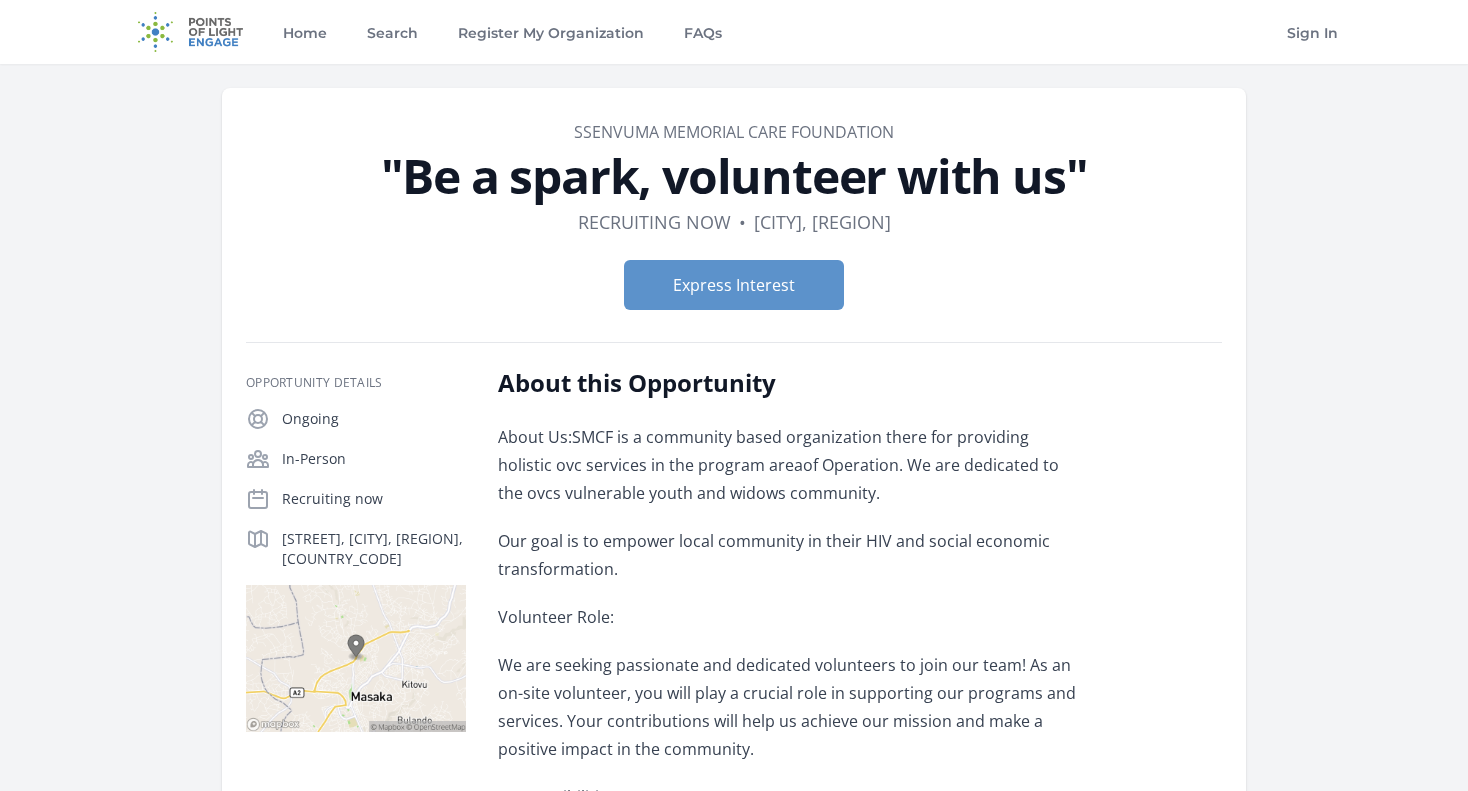 scroll, scrollTop: 0, scrollLeft: 0, axis: both 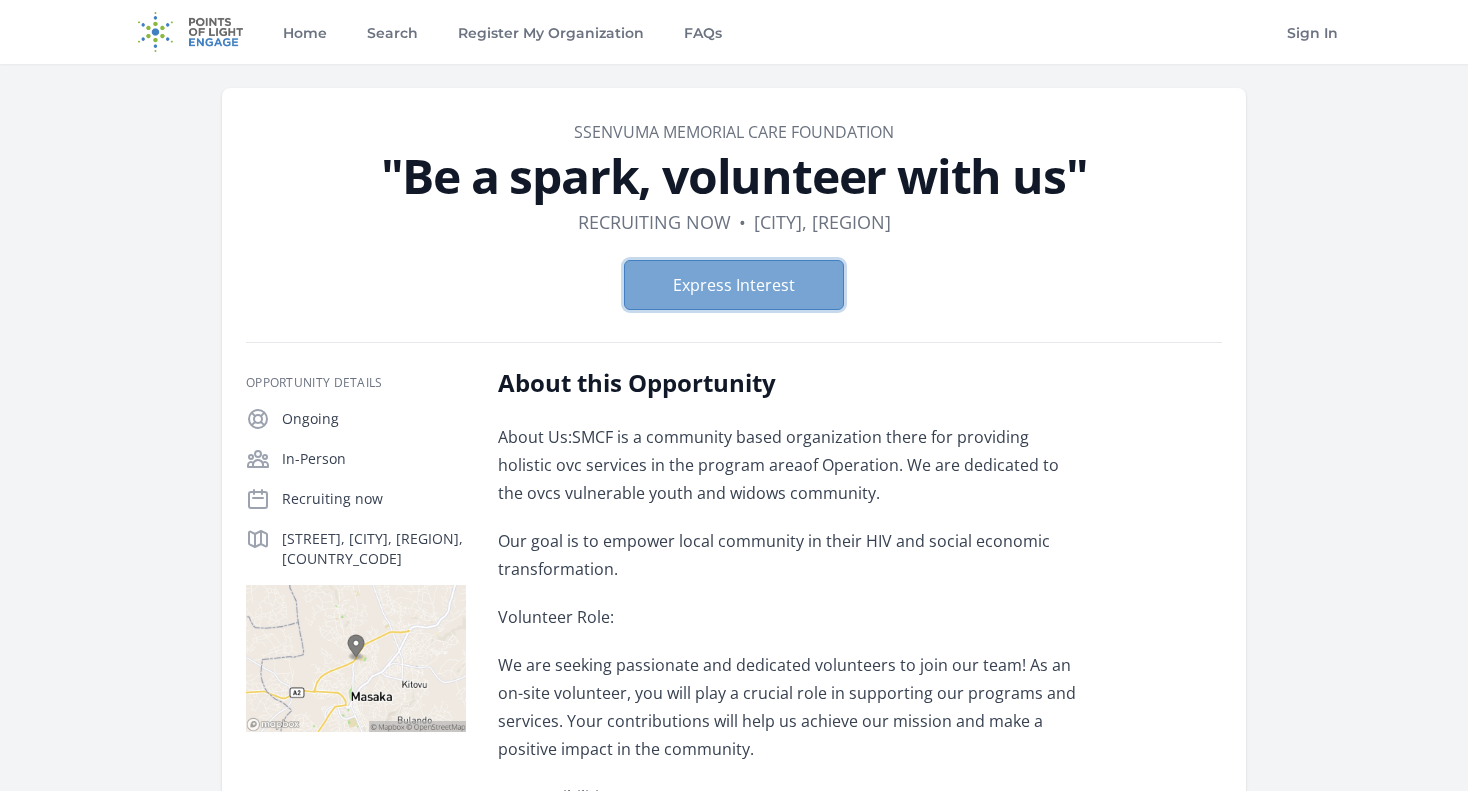 click on "Express Interest" at bounding box center [734, 285] 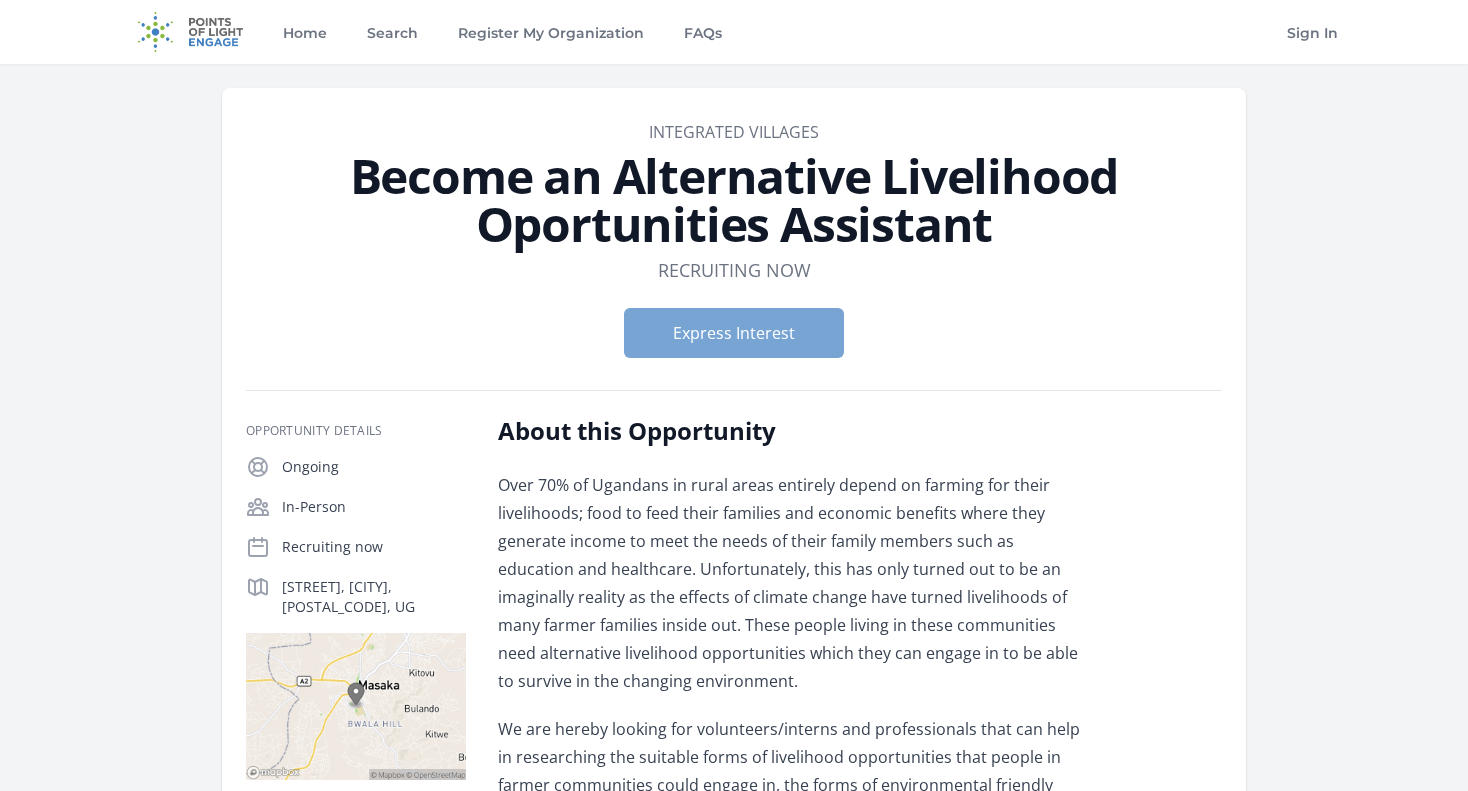 scroll, scrollTop: 0, scrollLeft: 0, axis: both 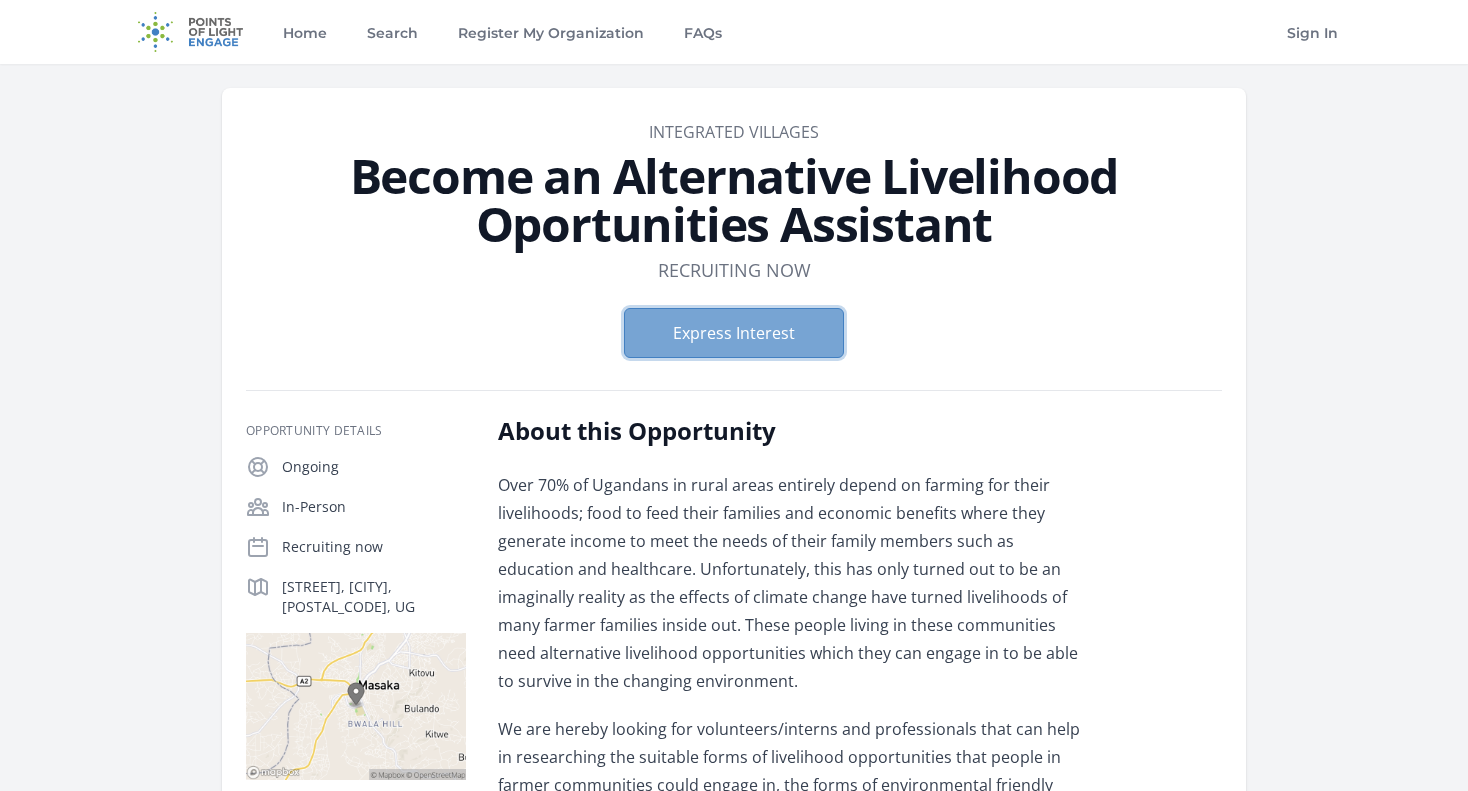 click on "Express Interest" at bounding box center (734, 333) 